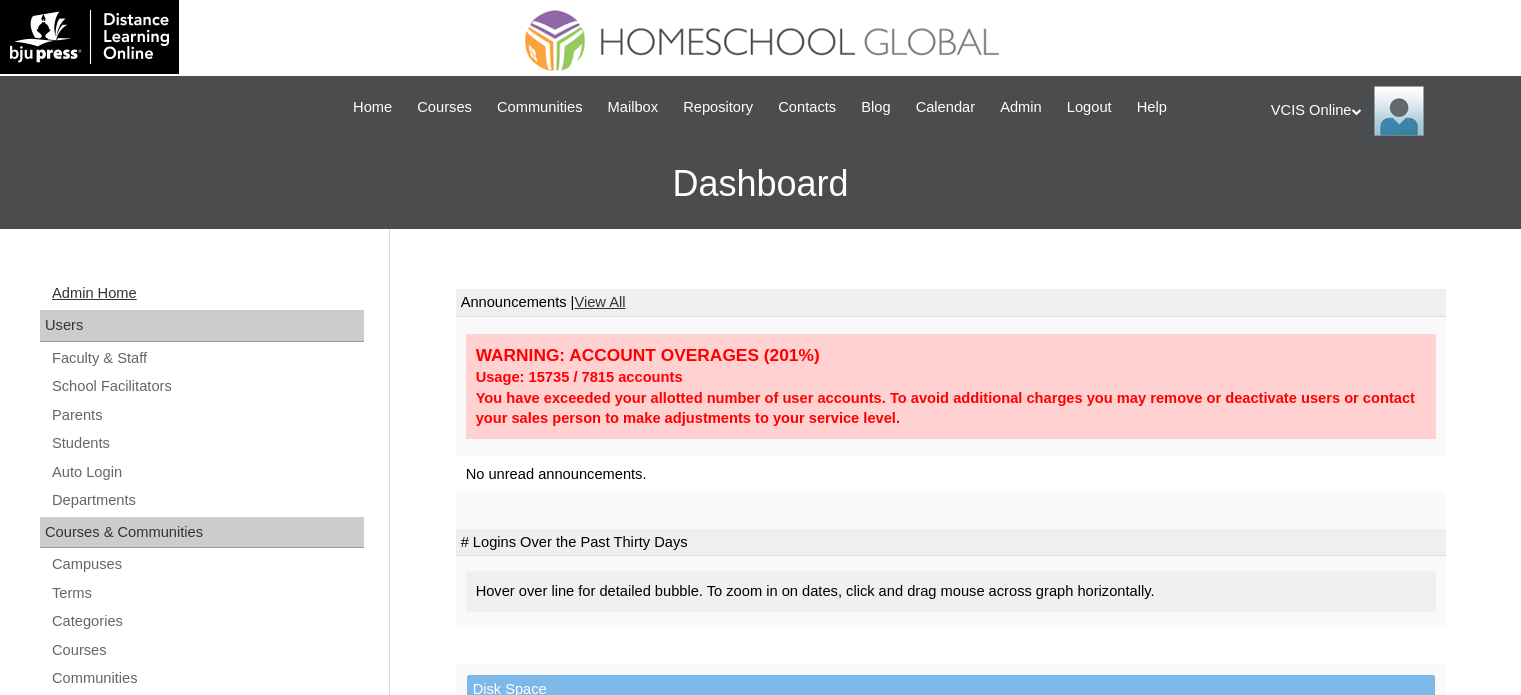 scroll, scrollTop: 0, scrollLeft: 0, axis: both 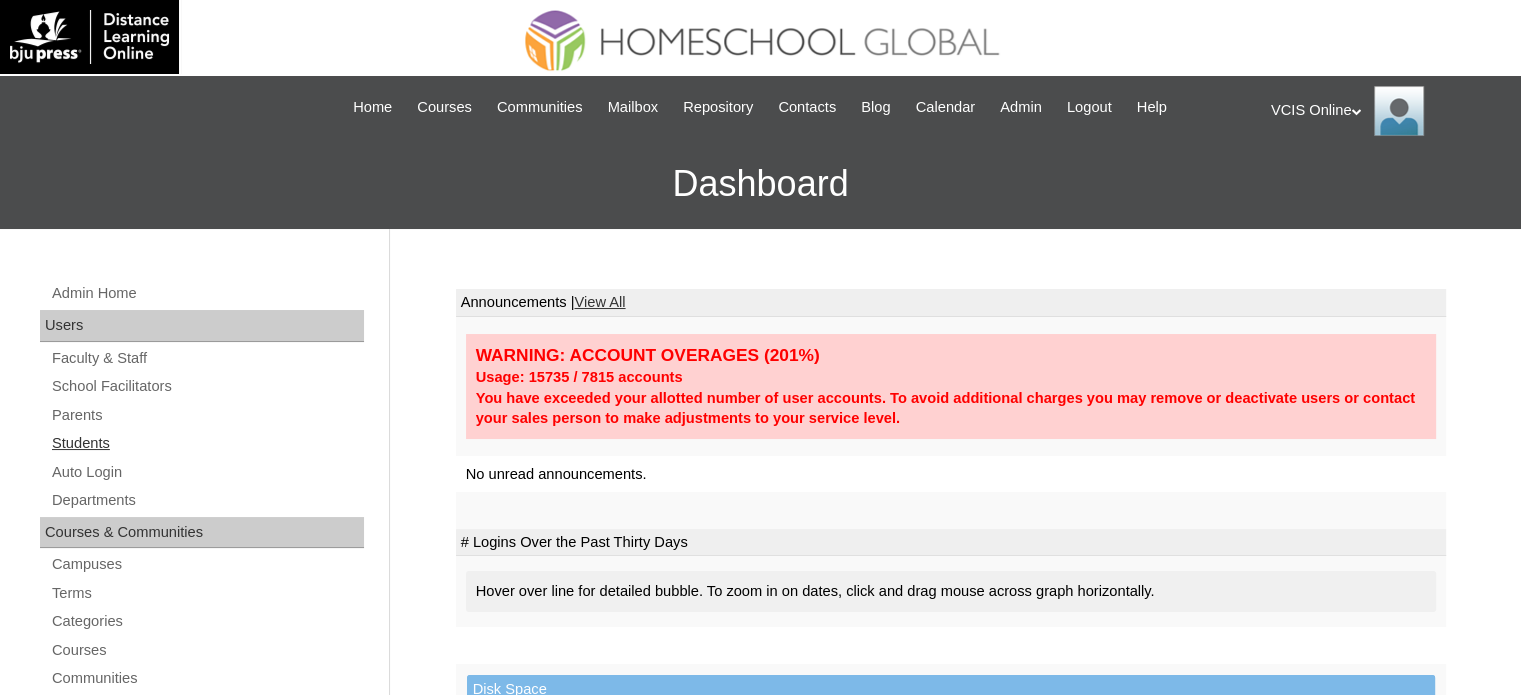 click on "Students" at bounding box center (207, 443) 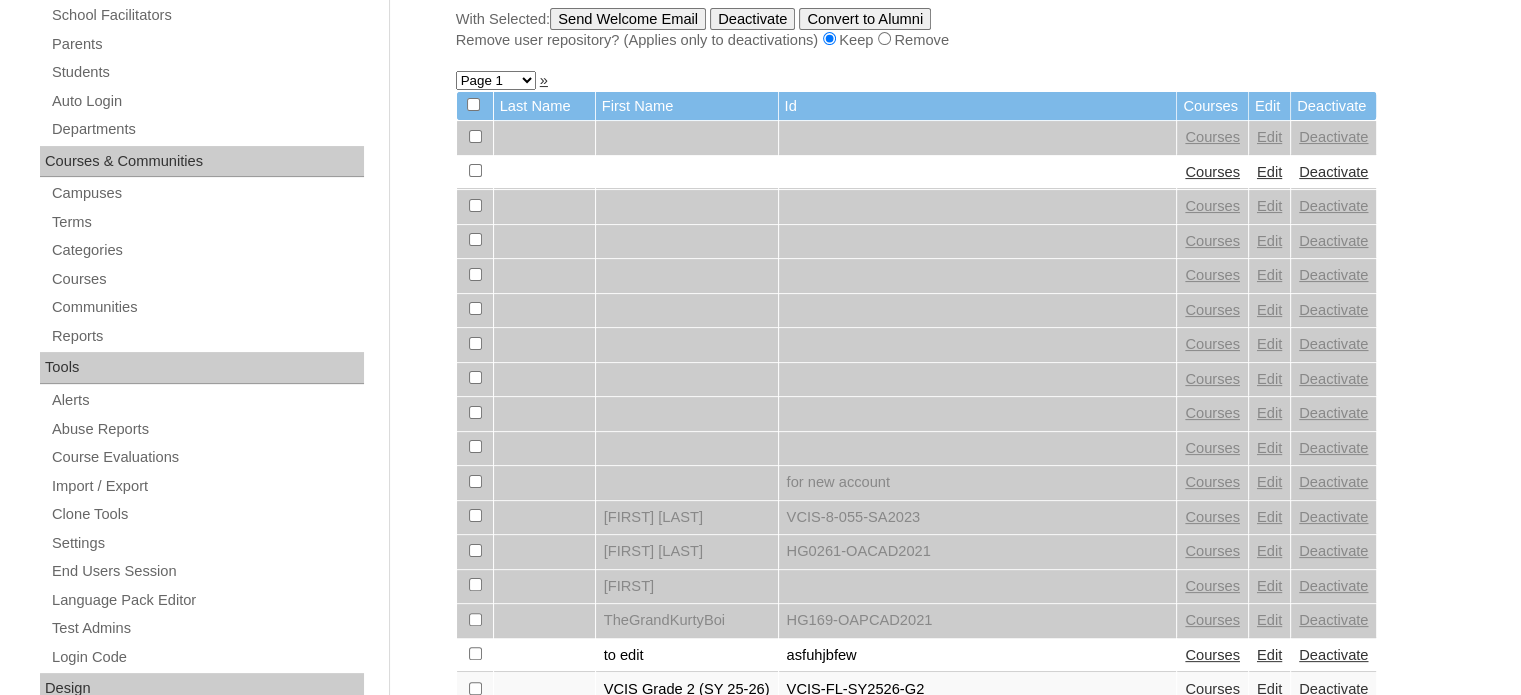 scroll, scrollTop: 0, scrollLeft: 0, axis: both 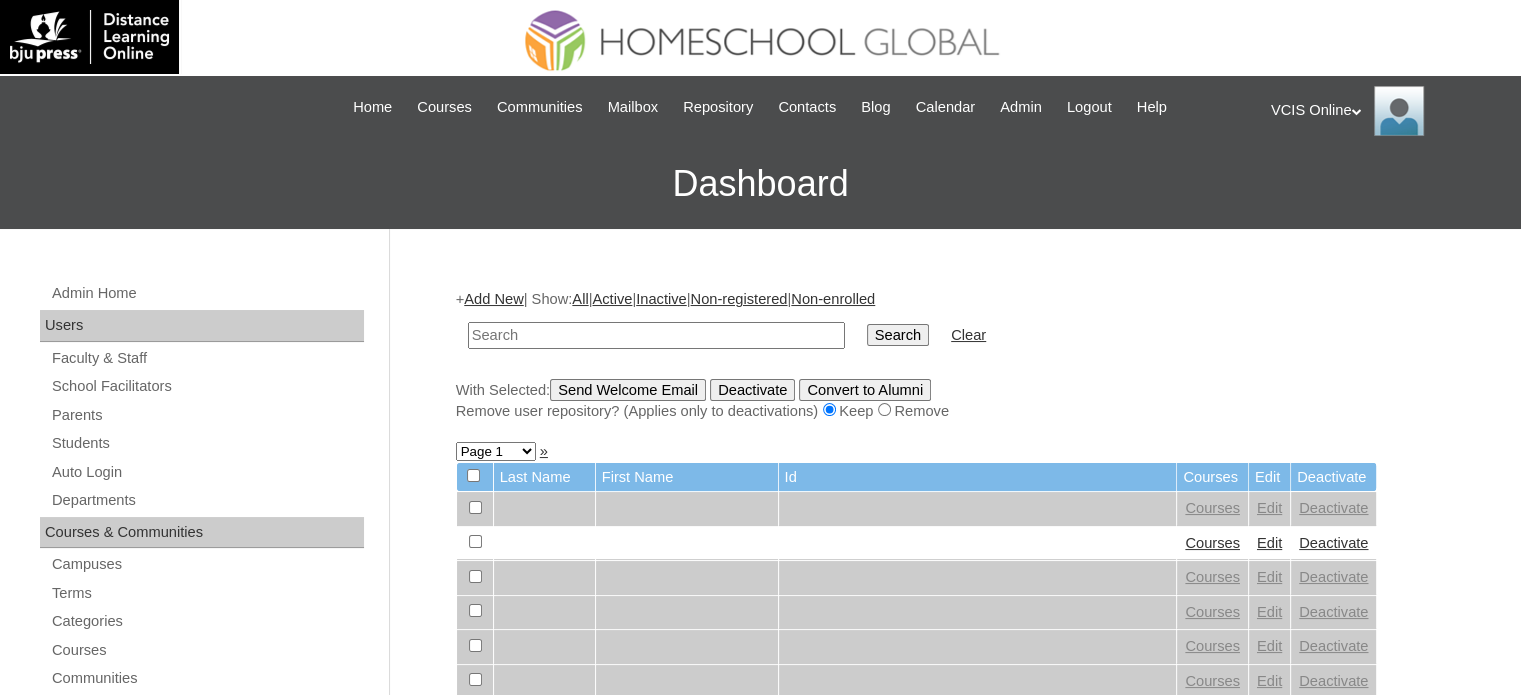 paste on "VCIS001-5C-SA2025" 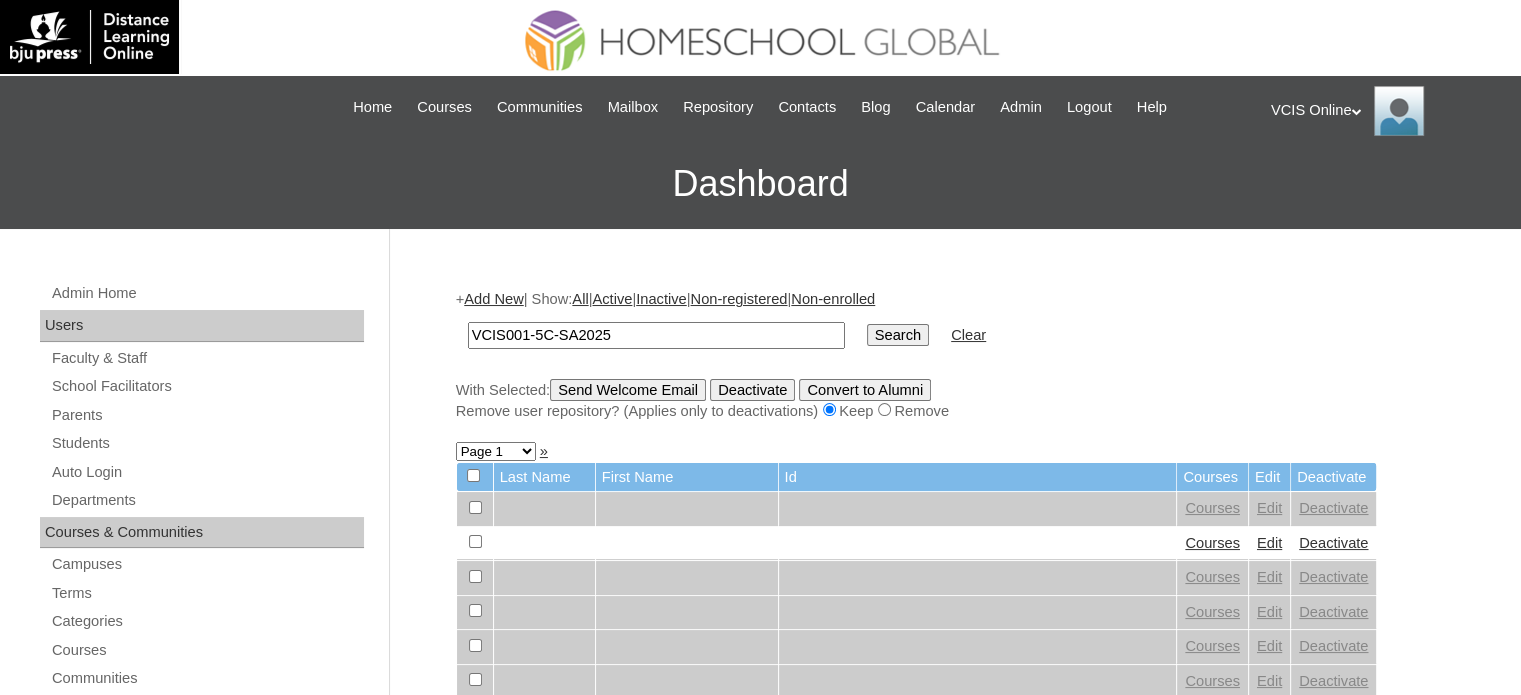 click on "VCIS001-5C-SA2025" at bounding box center [656, 335] 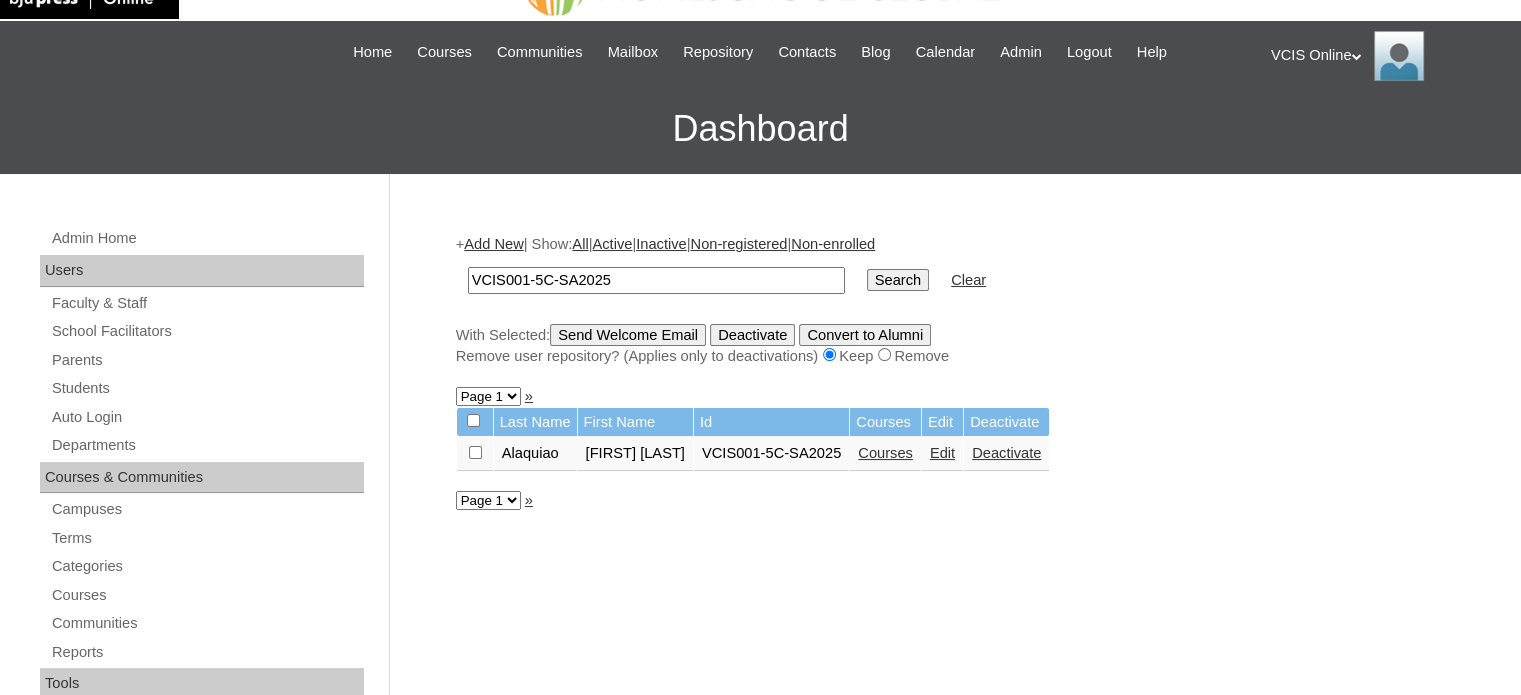 scroll, scrollTop: 100, scrollLeft: 0, axis: vertical 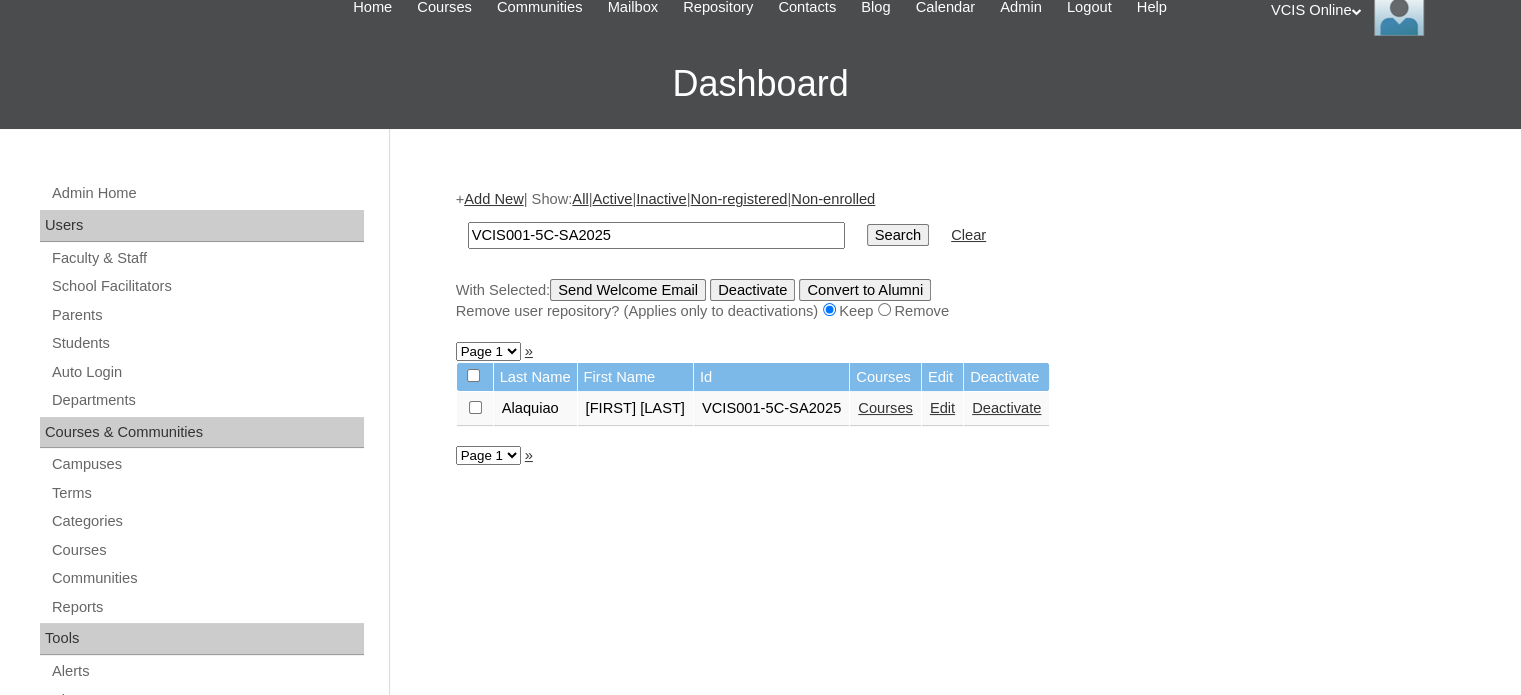 click on "Courses" at bounding box center (885, 408) 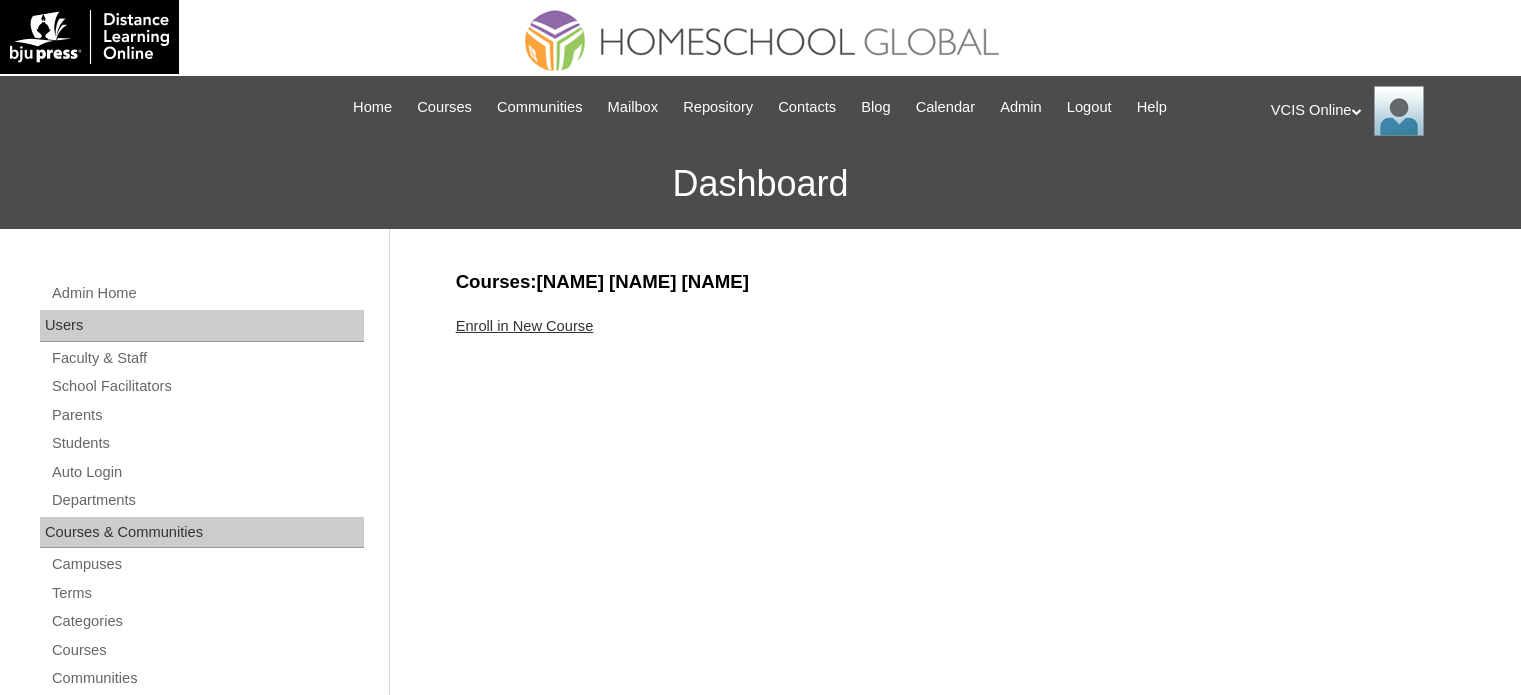 scroll, scrollTop: 0, scrollLeft: 0, axis: both 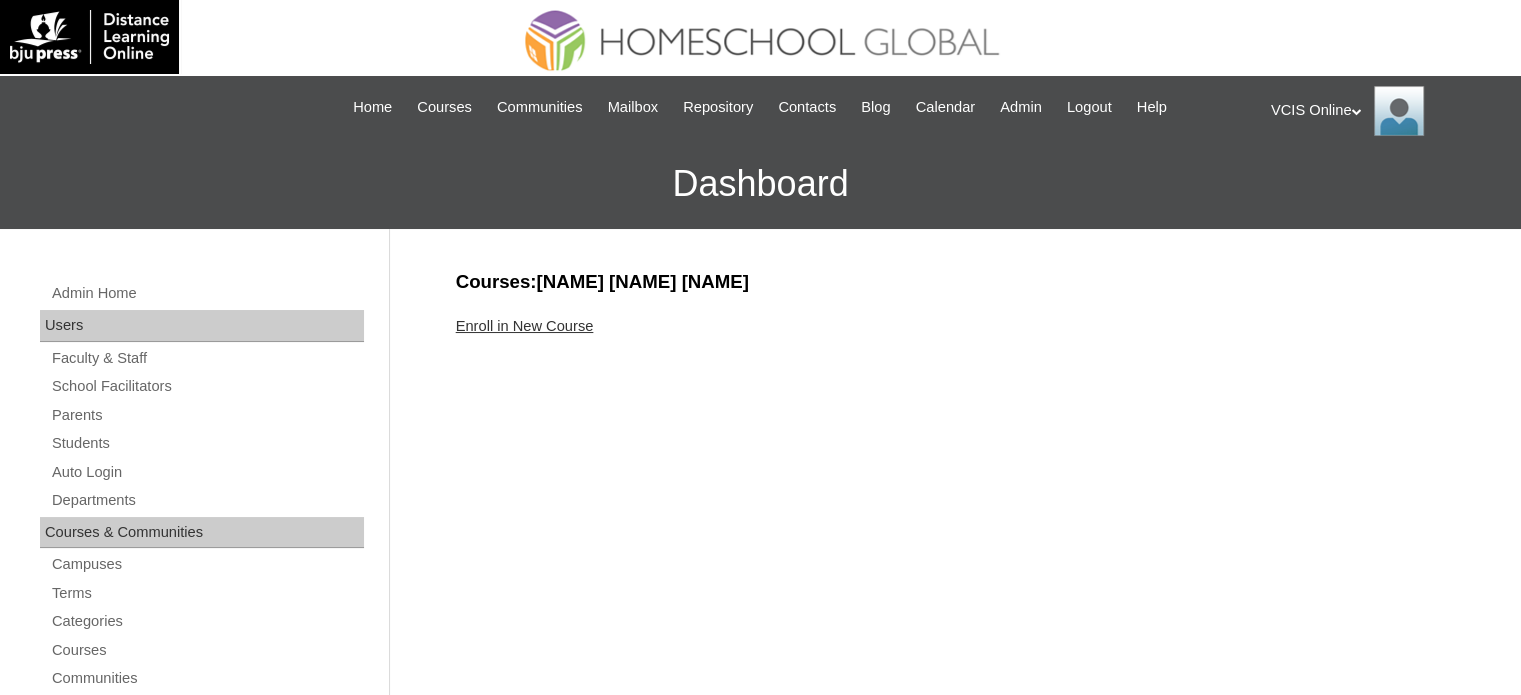 click on "Enroll in New Course" at bounding box center (525, 326) 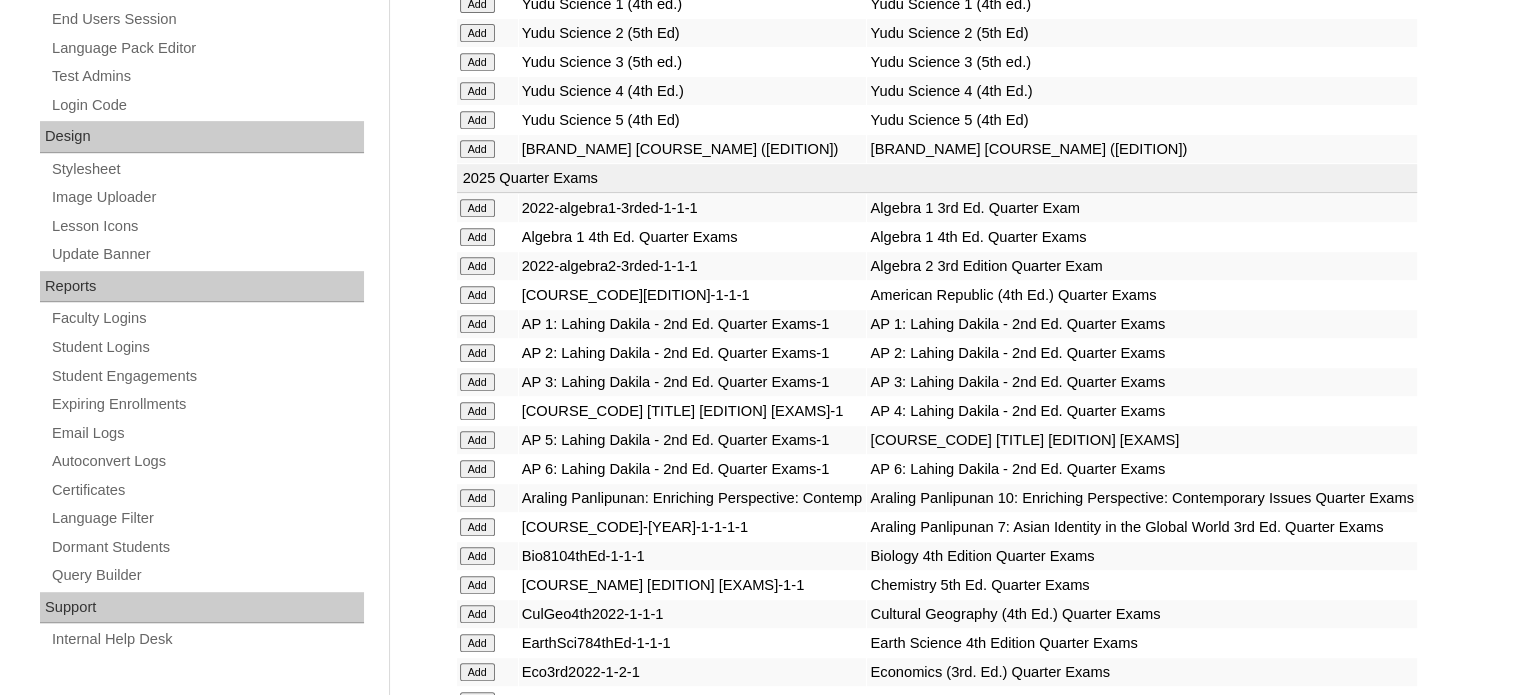 scroll, scrollTop: 0, scrollLeft: 0, axis: both 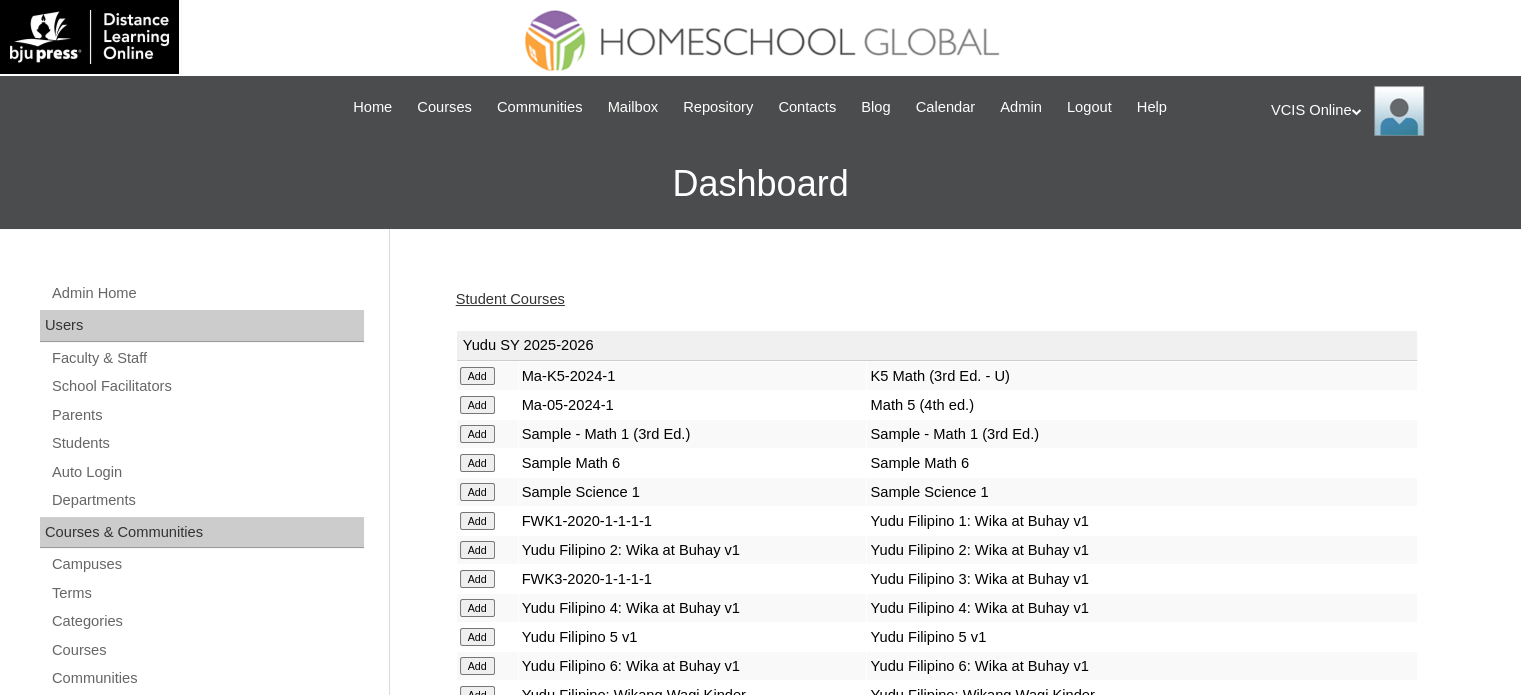 click on "Student Courses" at bounding box center (510, 299) 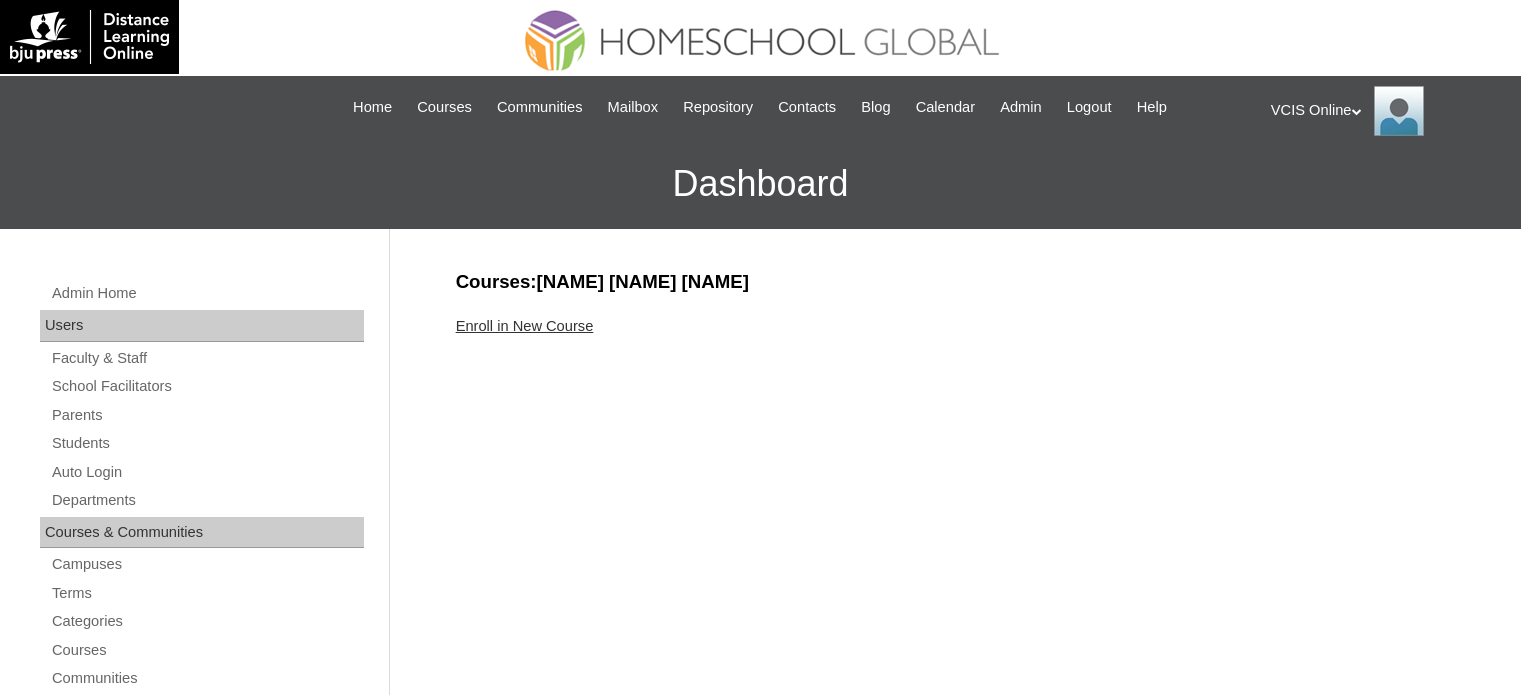 scroll, scrollTop: 0, scrollLeft: 0, axis: both 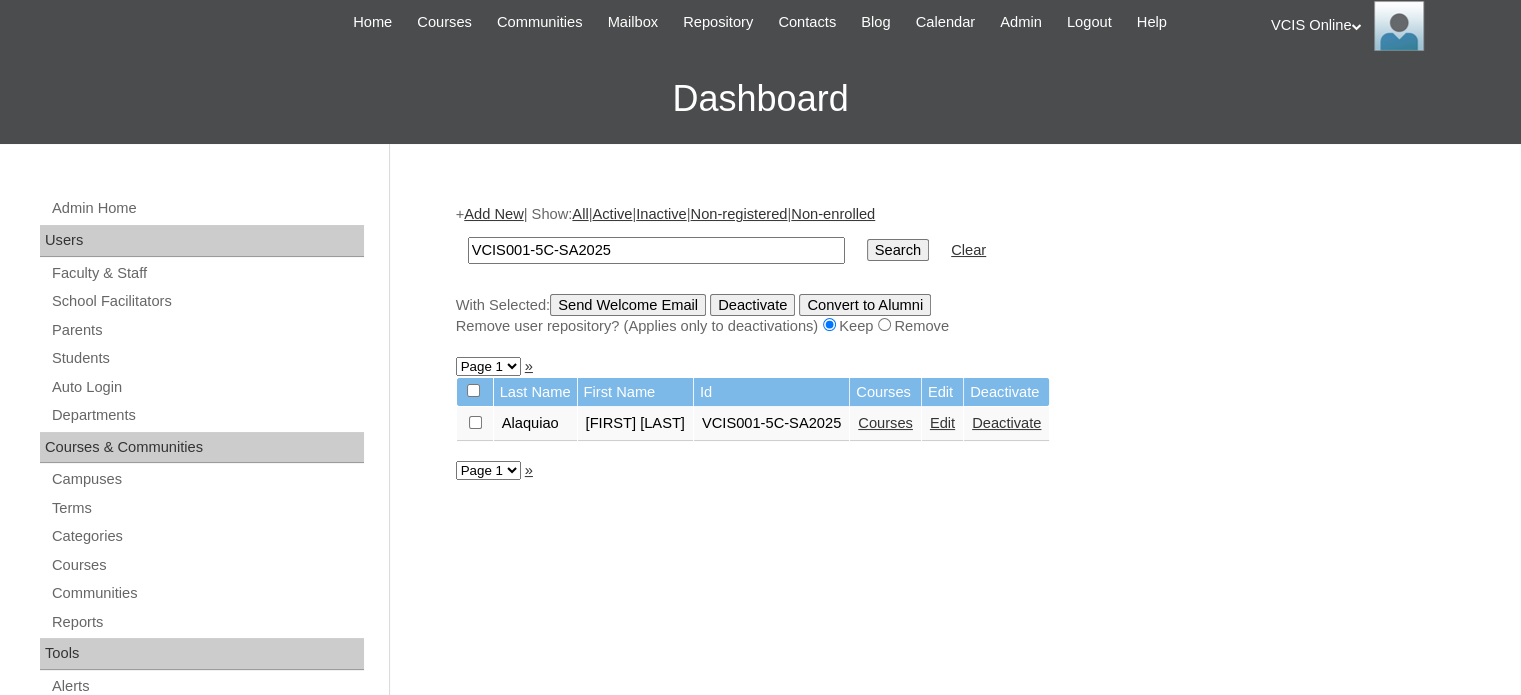 click on "Edit" at bounding box center (942, 423) 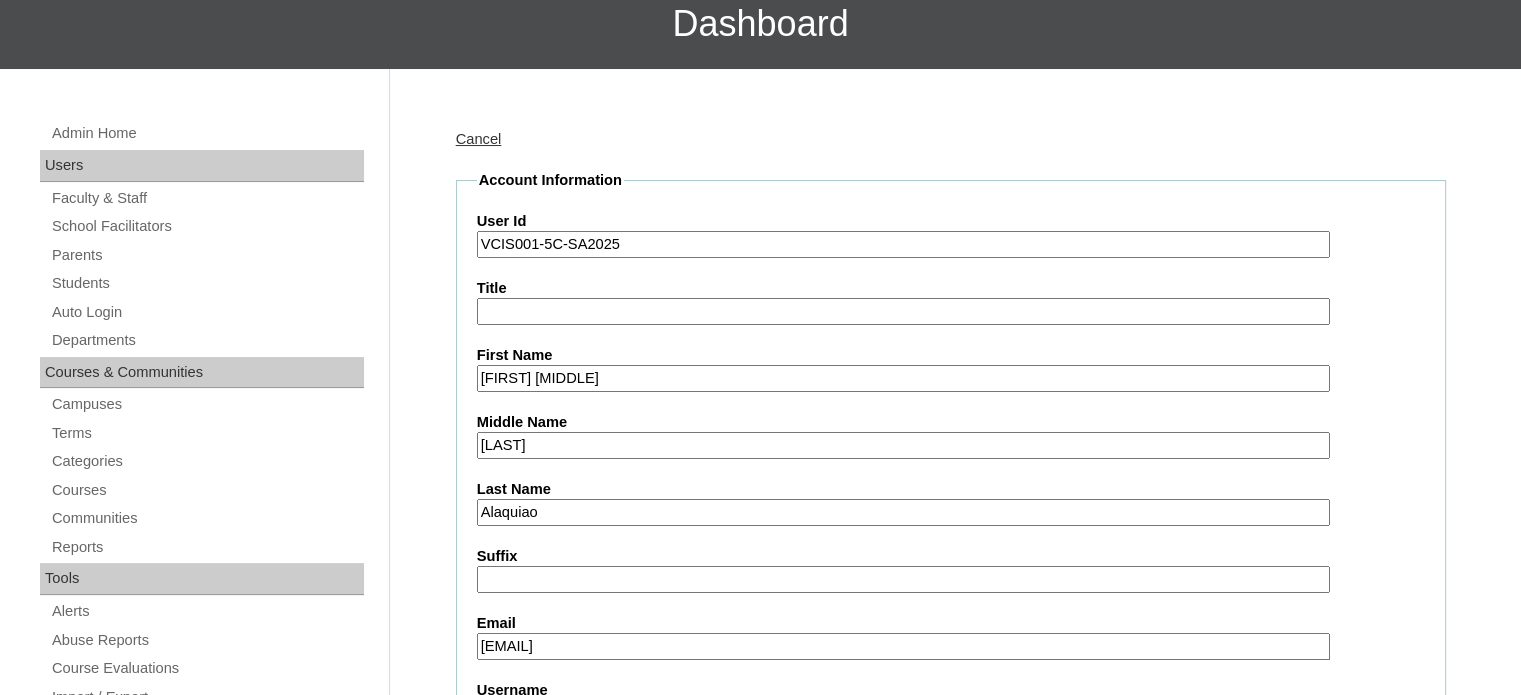 scroll, scrollTop: 360, scrollLeft: 0, axis: vertical 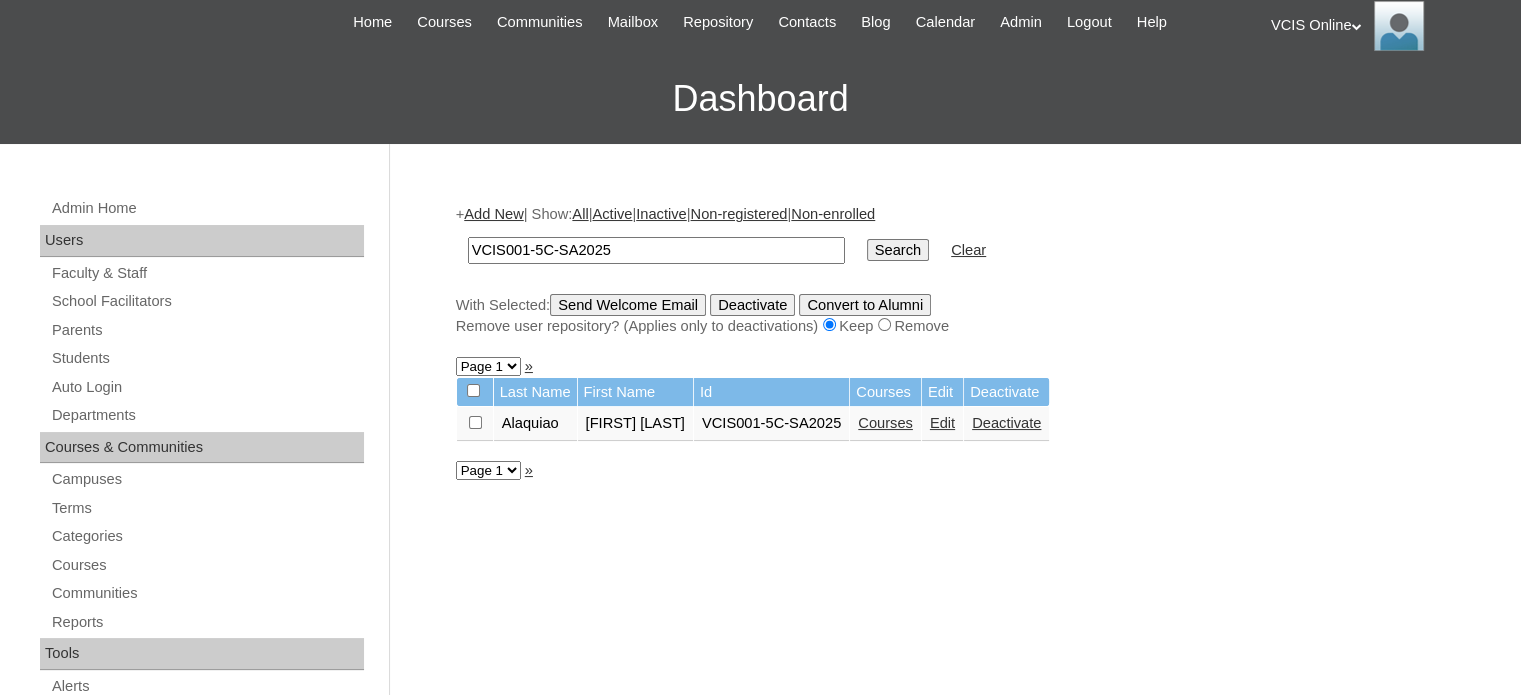 click on "Courses" at bounding box center [885, 424] 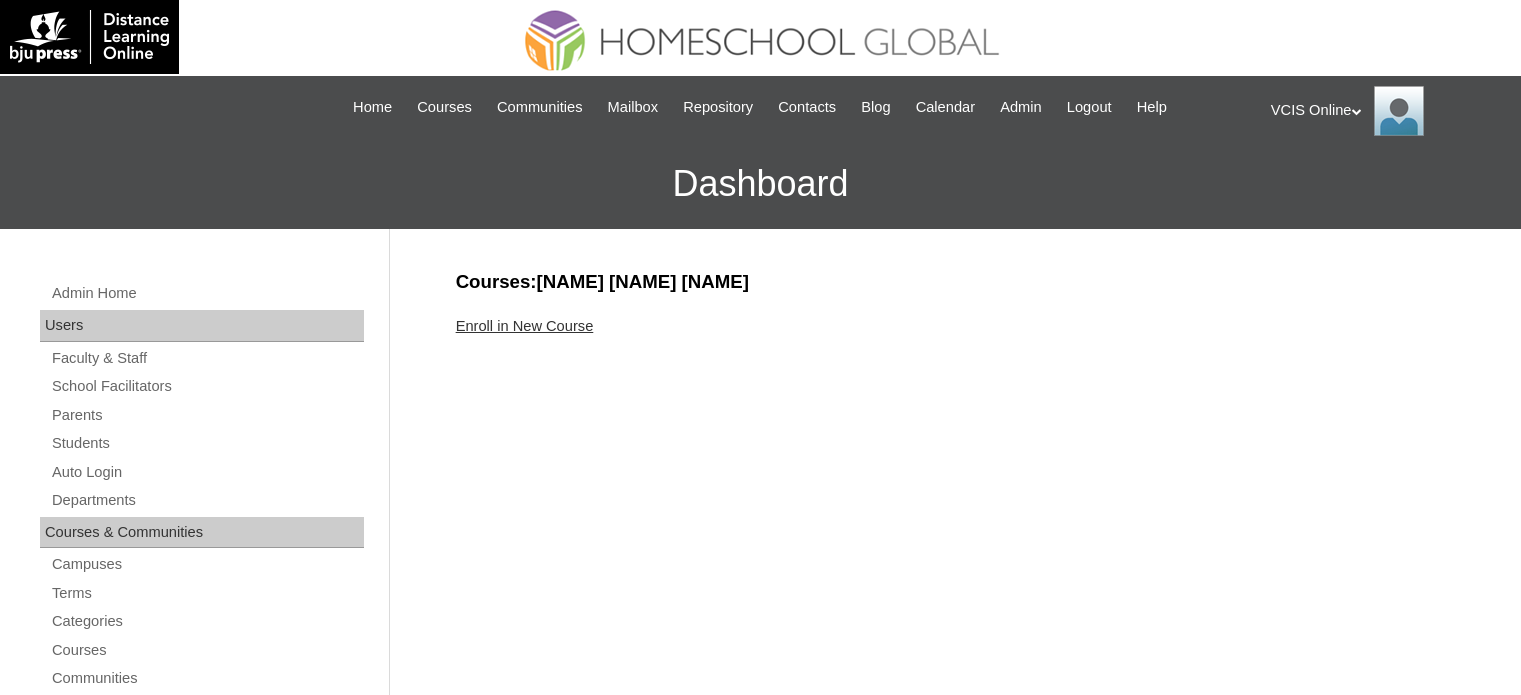 scroll, scrollTop: 0, scrollLeft: 0, axis: both 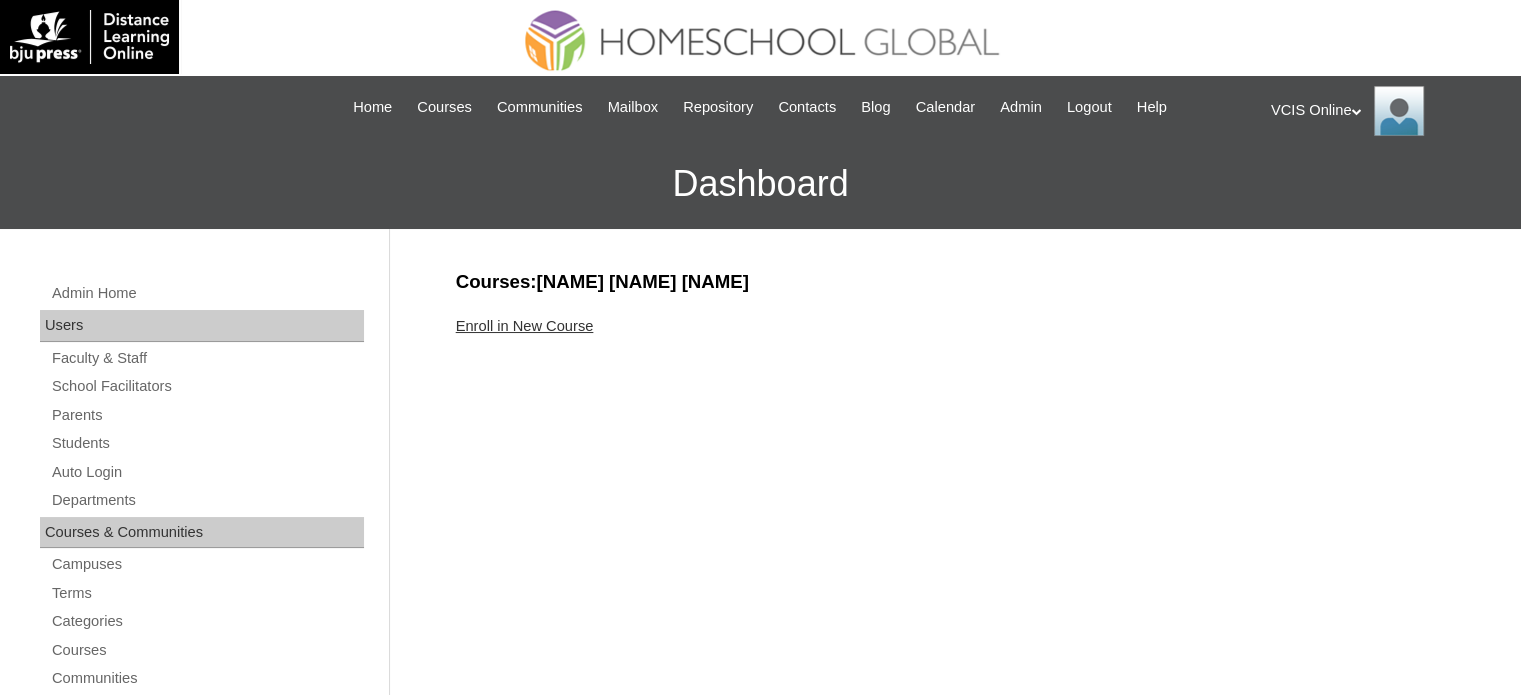 click on "Enroll in New Course" at bounding box center (525, 326) 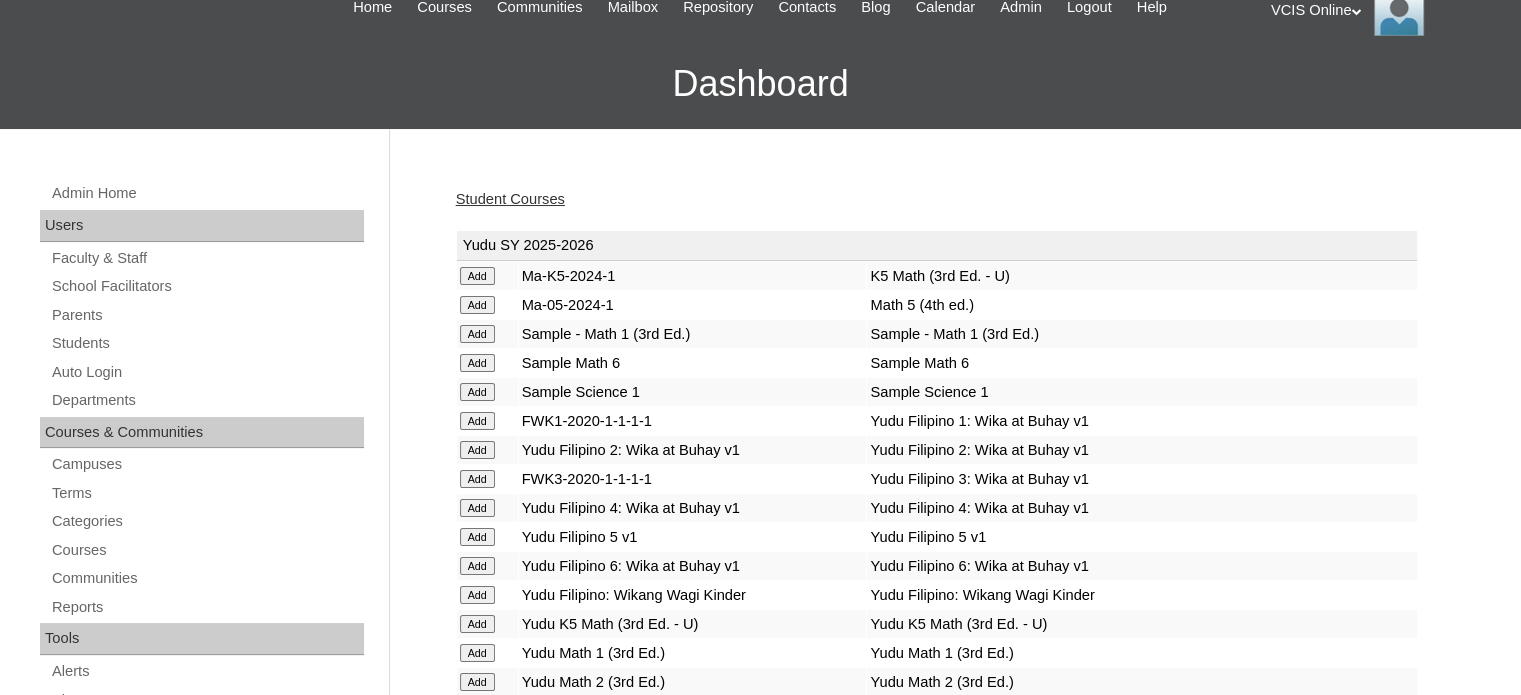 scroll, scrollTop: 800, scrollLeft: 0, axis: vertical 